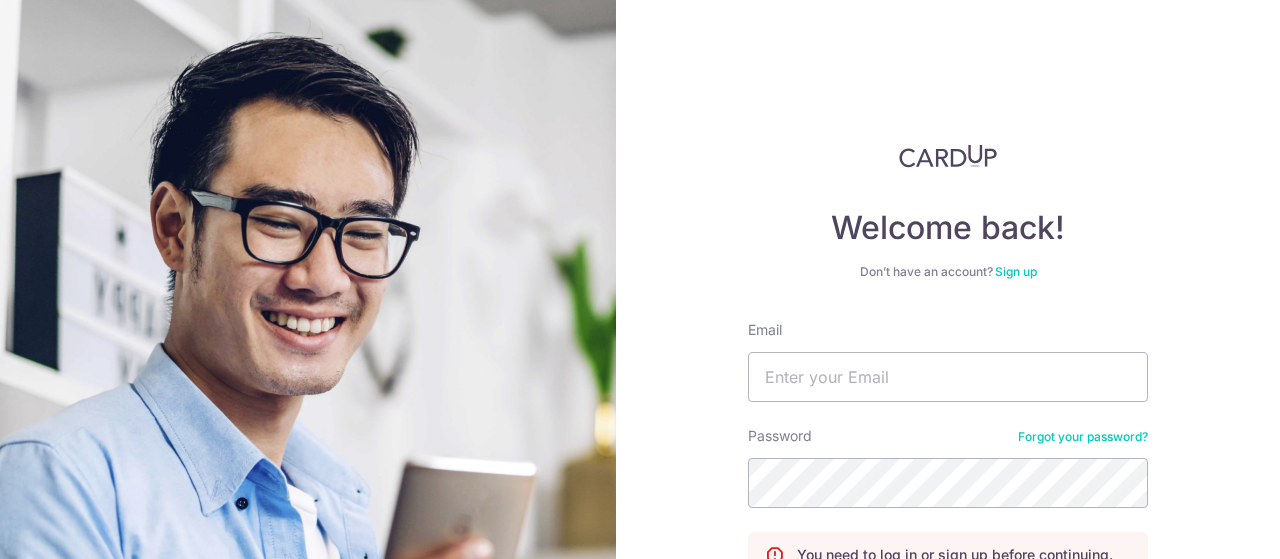 scroll, scrollTop: 0, scrollLeft: 0, axis: both 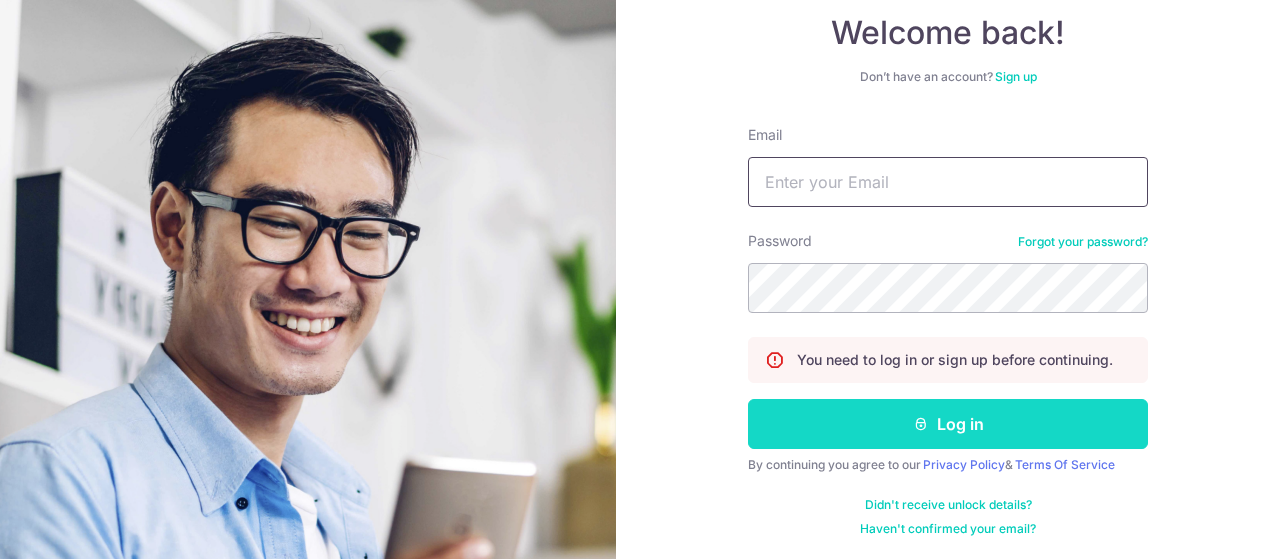 type on "judy_leelc@yahoo.com" 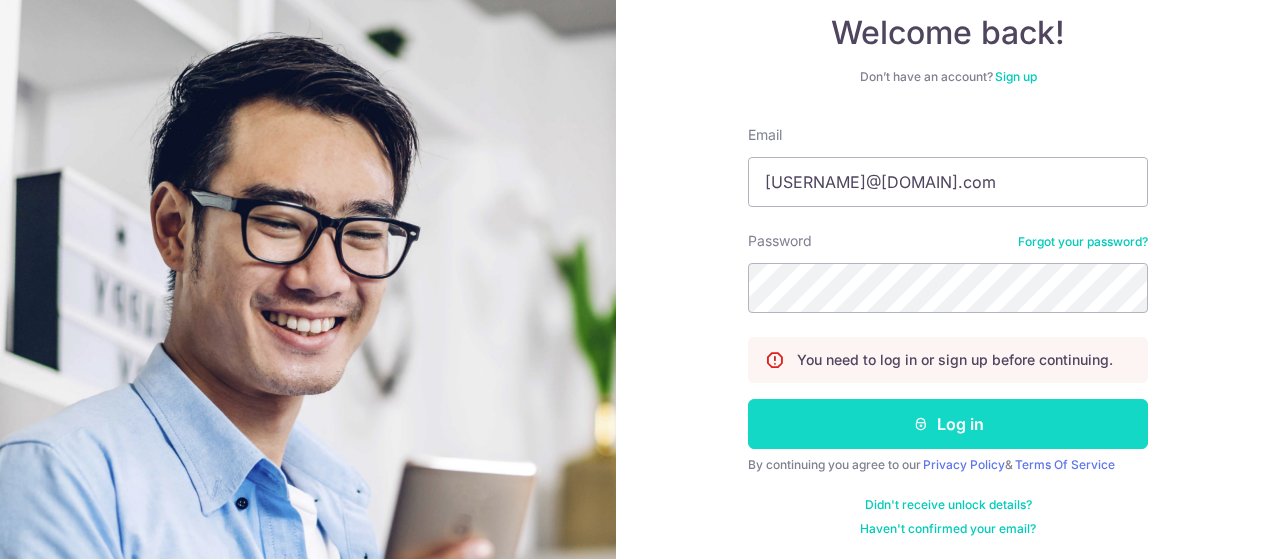 click at bounding box center (921, 424) 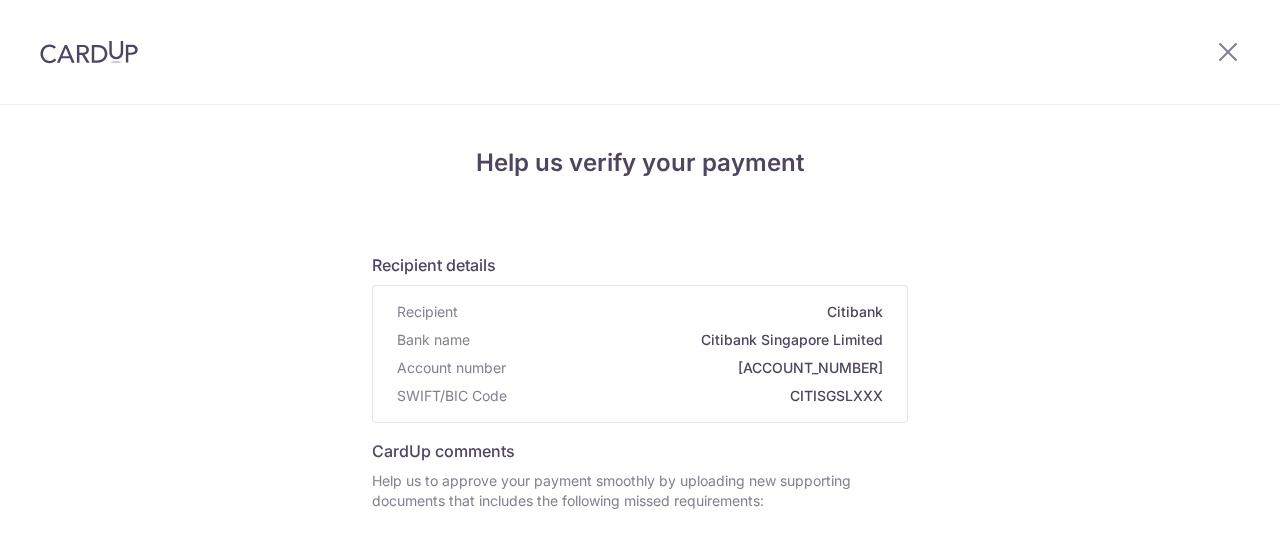 scroll, scrollTop: 0, scrollLeft: 0, axis: both 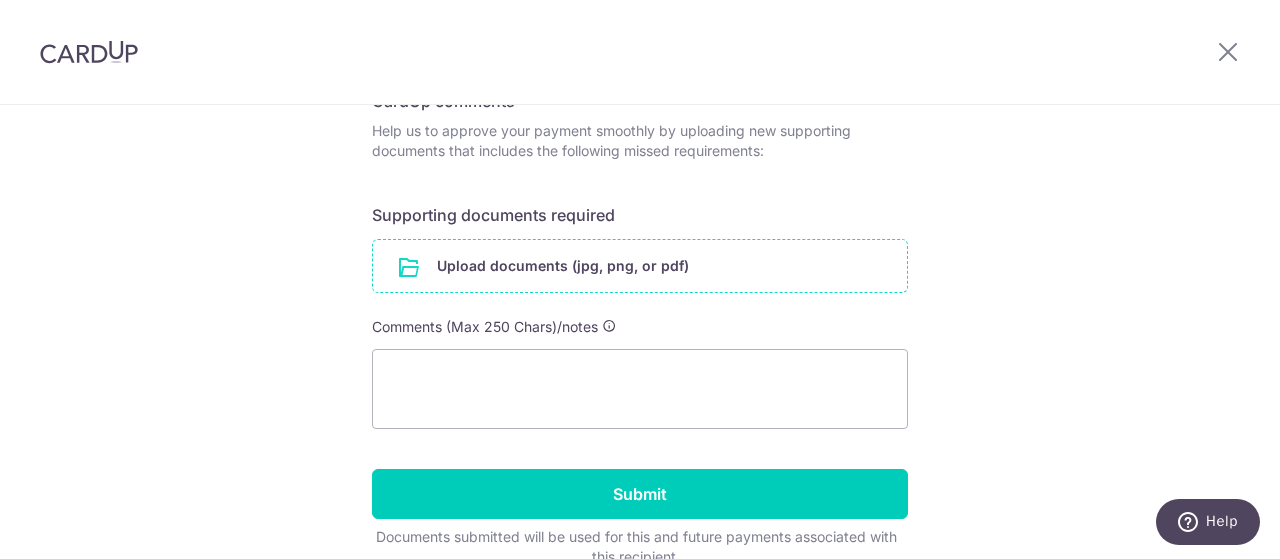 click at bounding box center [640, 266] 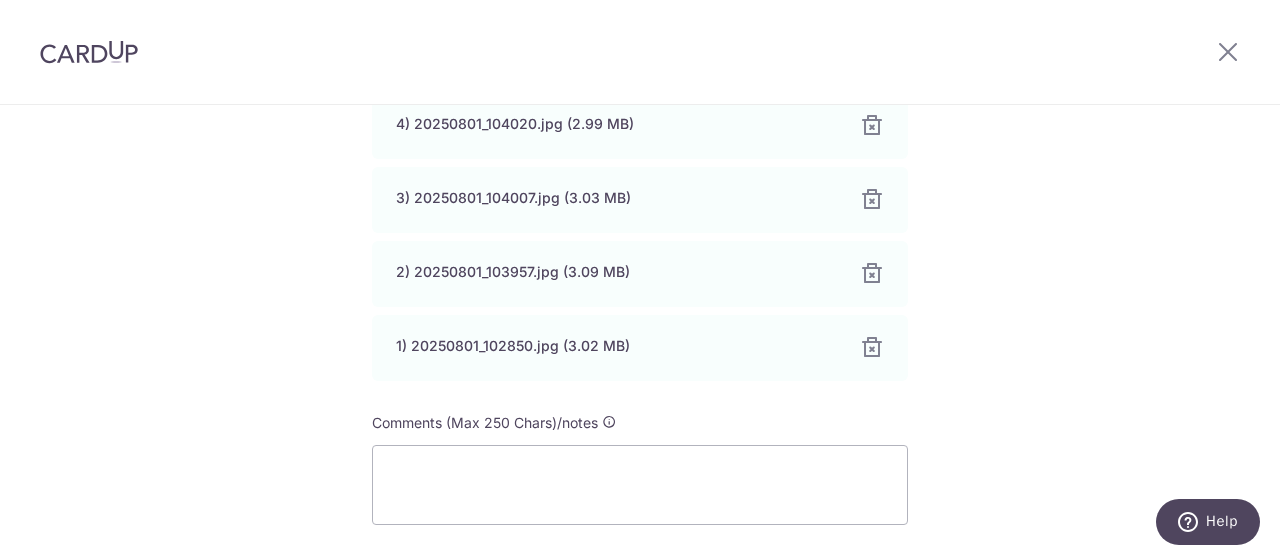 scroll, scrollTop: 1575, scrollLeft: 0, axis: vertical 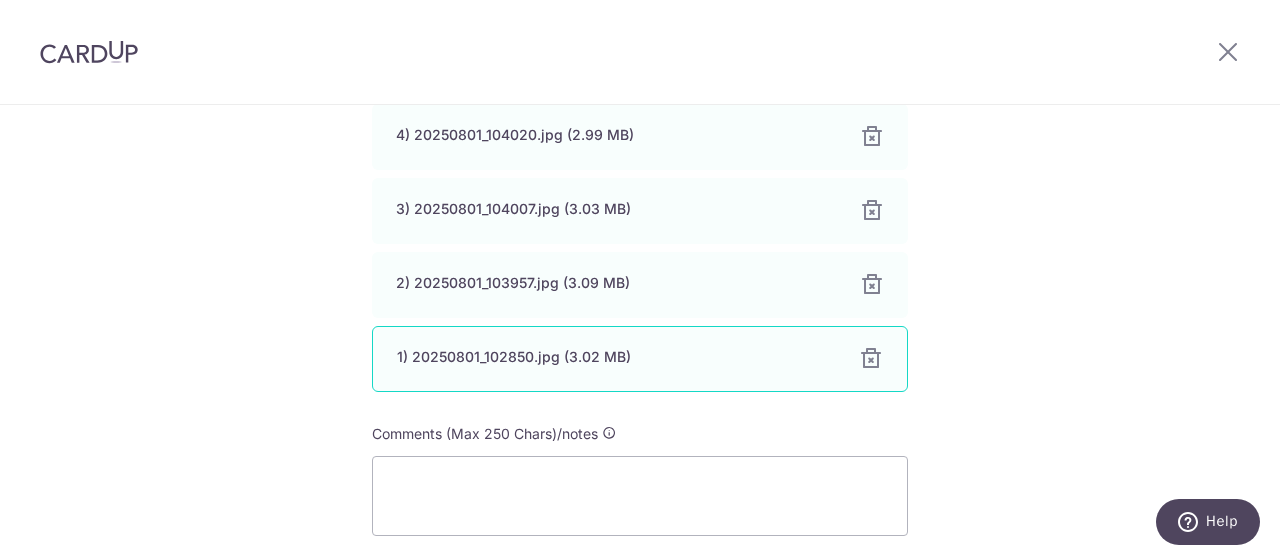 click at bounding box center (871, 359) 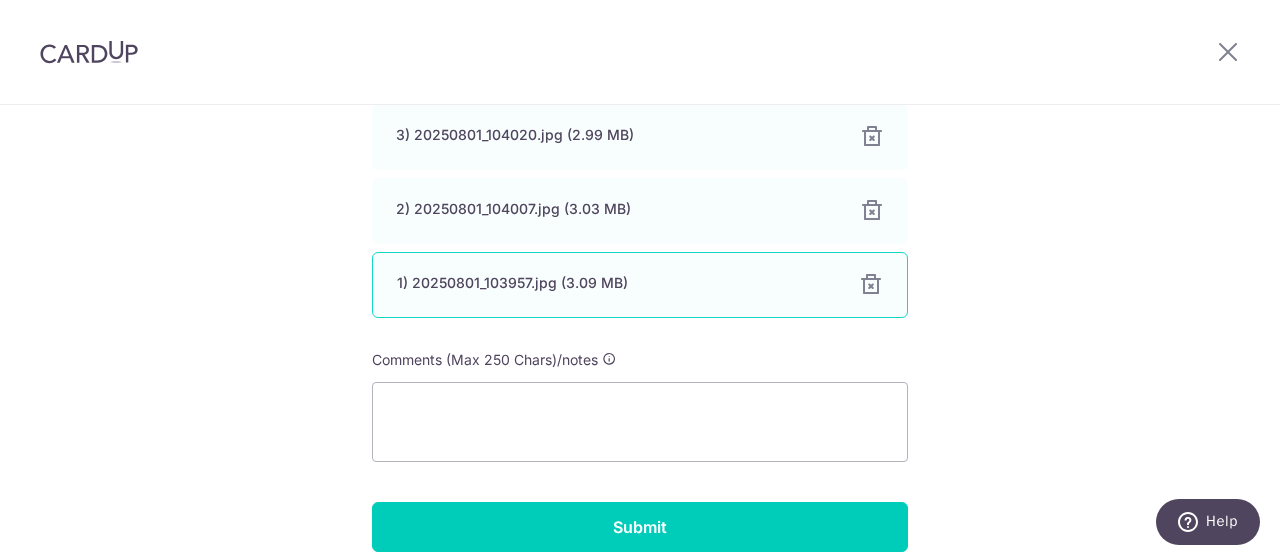 drag, startPoint x: 868, startPoint y: 285, endPoint x: 868, endPoint y: 233, distance: 52 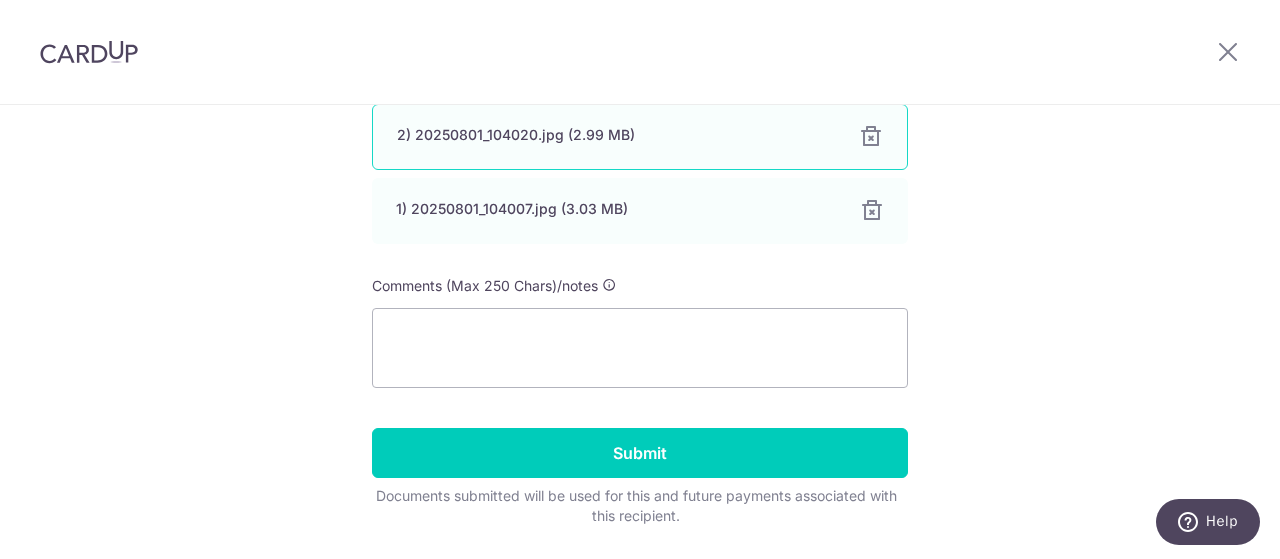 drag, startPoint x: 869, startPoint y: 205, endPoint x: 866, endPoint y: 141, distance: 64.070274 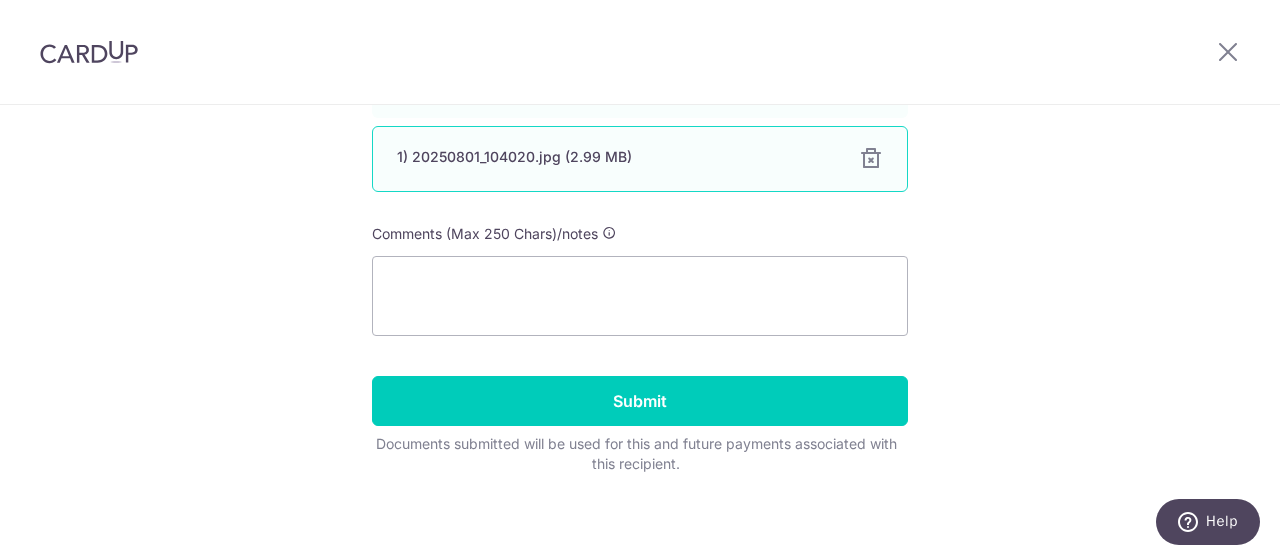 click at bounding box center [871, 159] 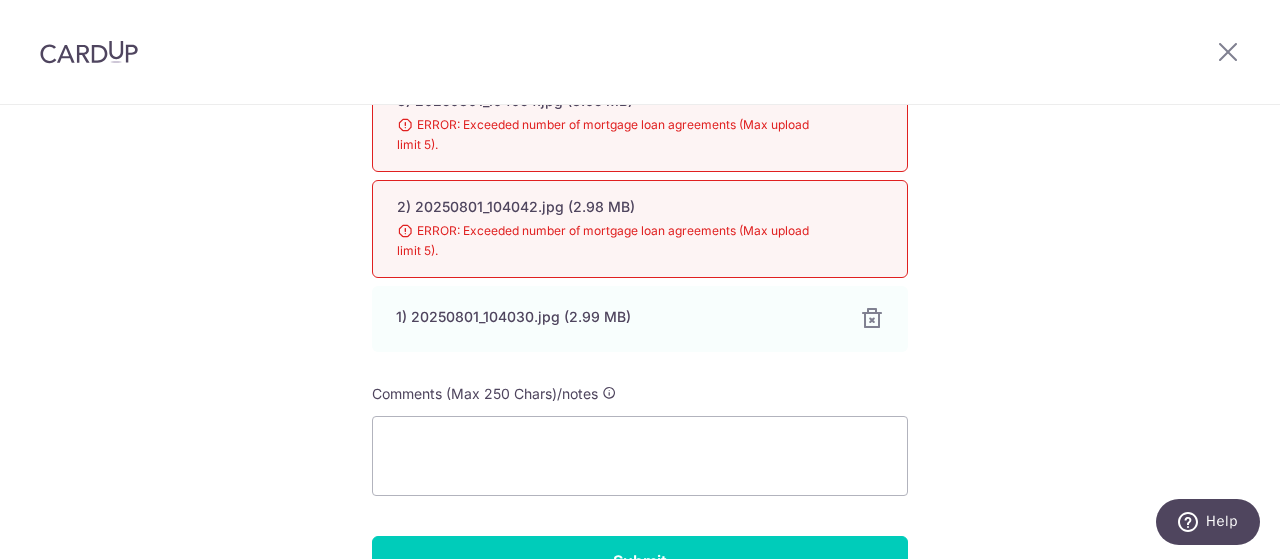 scroll, scrollTop: 1279, scrollLeft: 0, axis: vertical 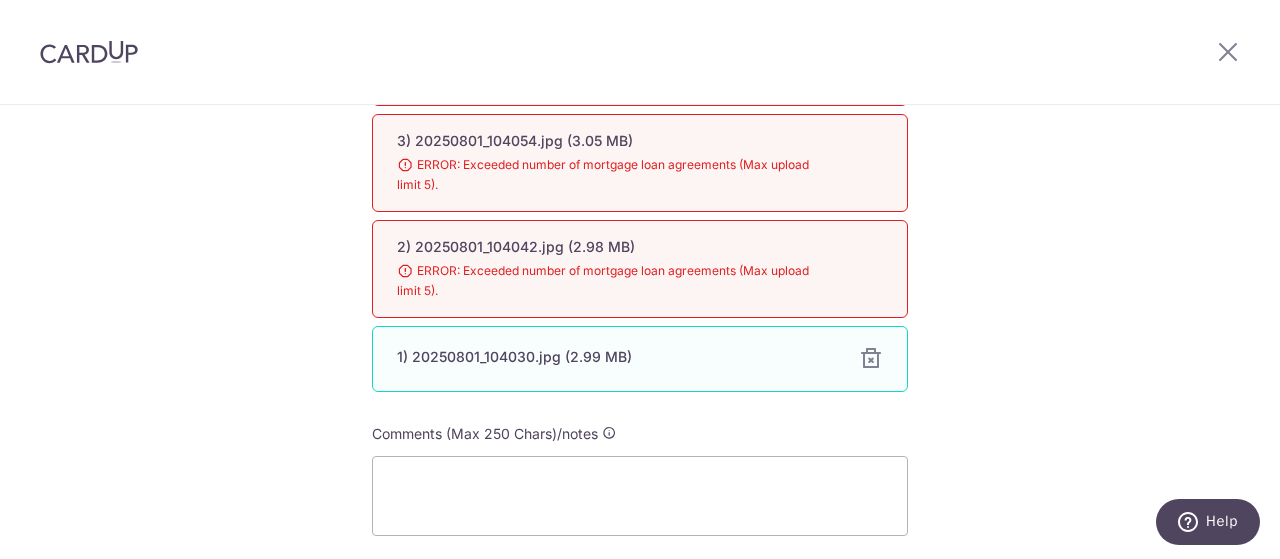click at bounding box center [871, 359] 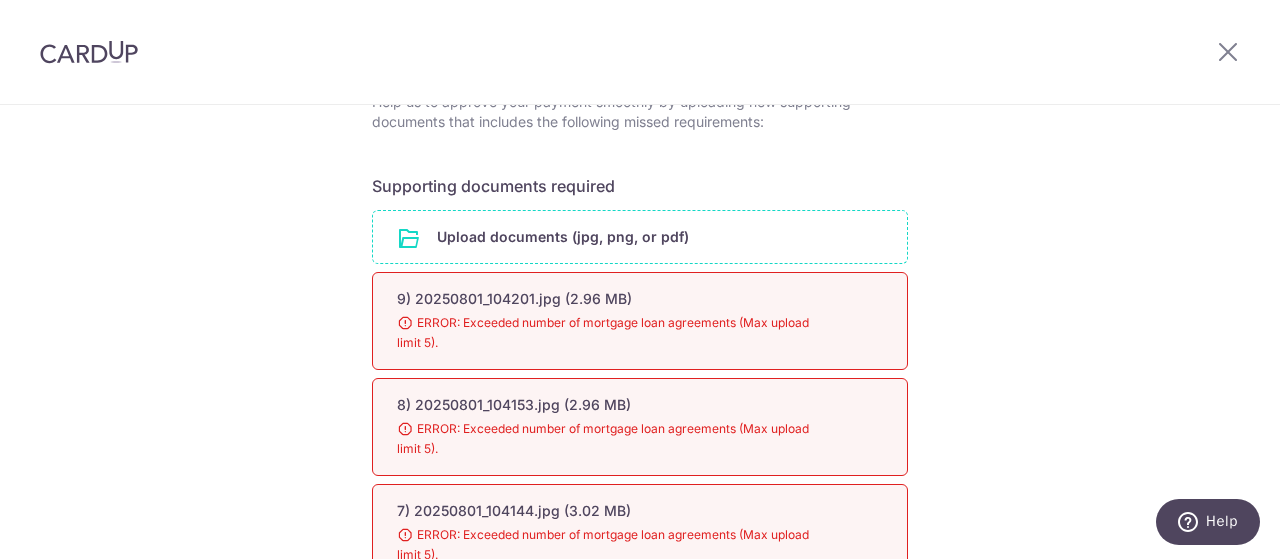 scroll, scrollTop: 0, scrollLeft: 0, axis: both 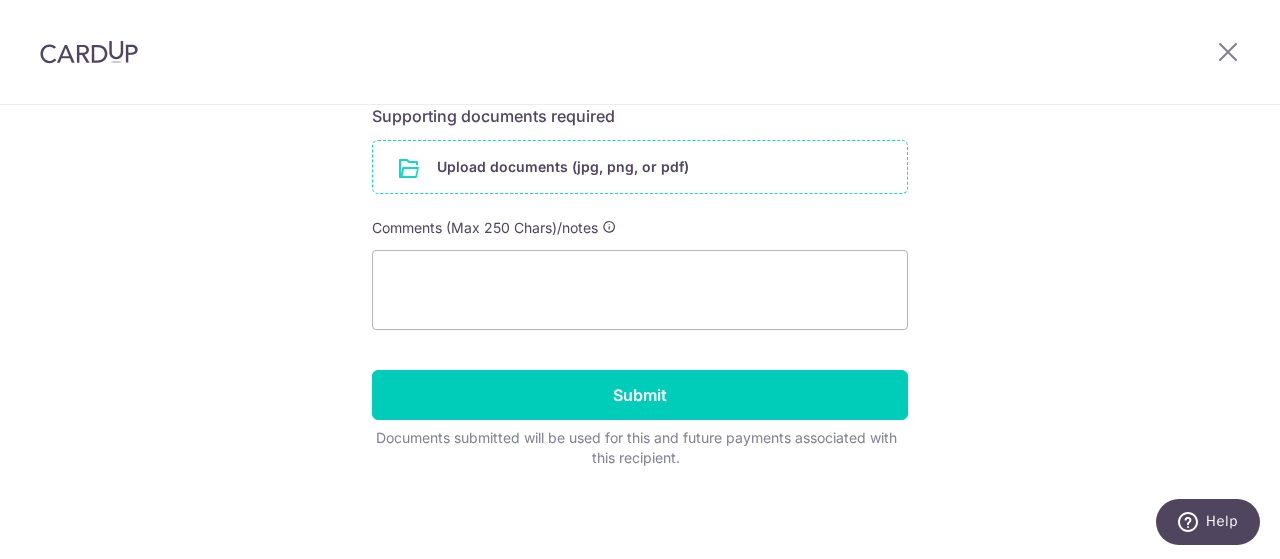 click at bounding box center (640, 167) 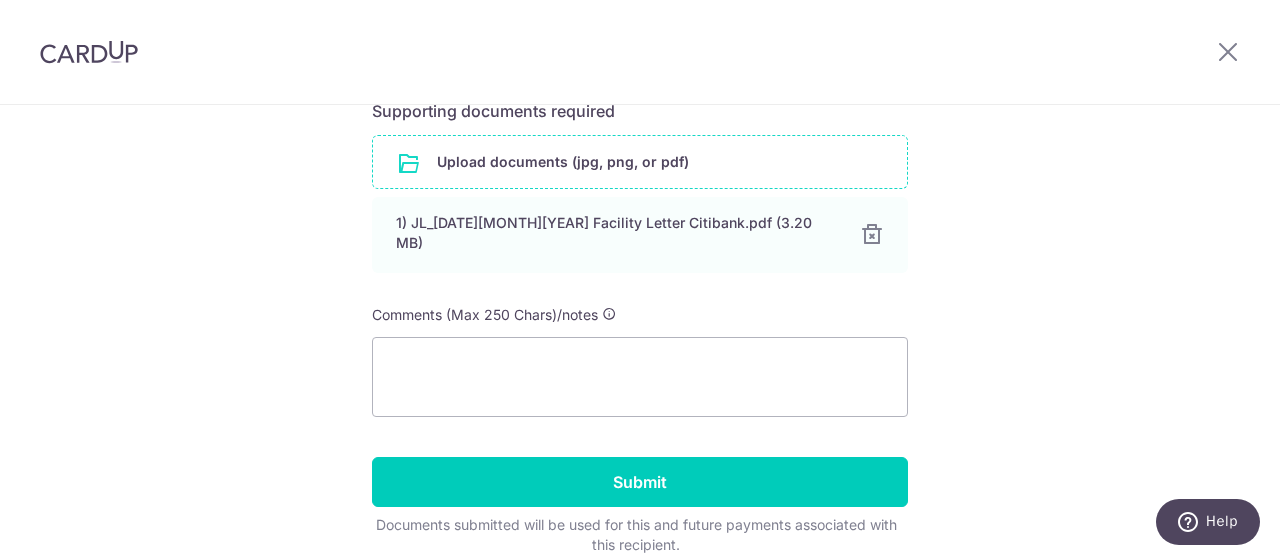 scroll, scrollTop: 500, scrollLeft: 0, axis: vertical 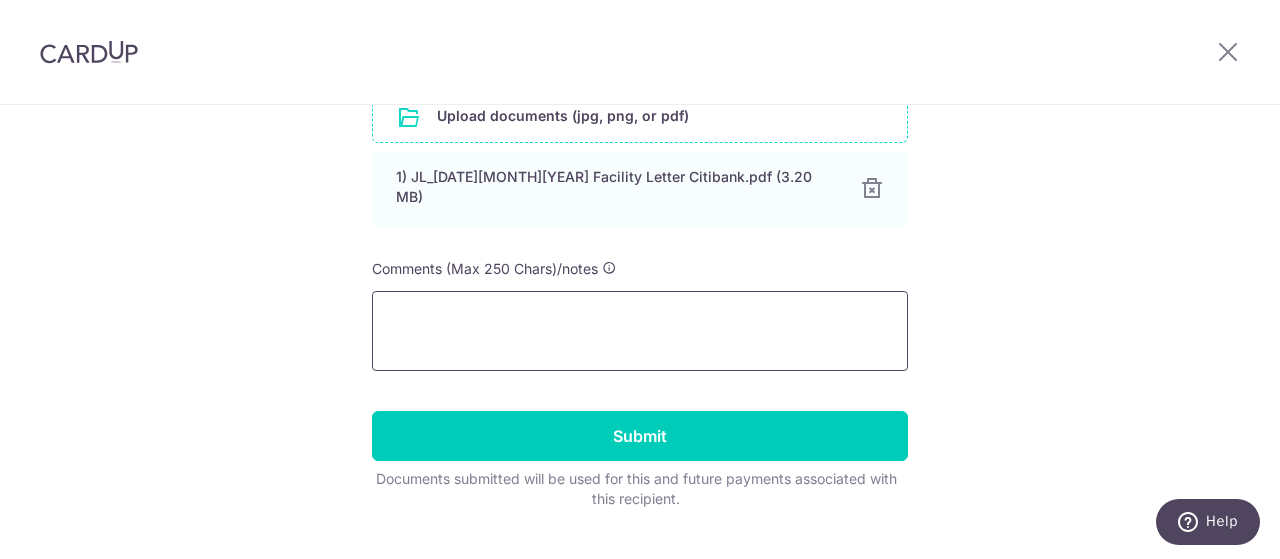 click at bounding box center (640, 331) 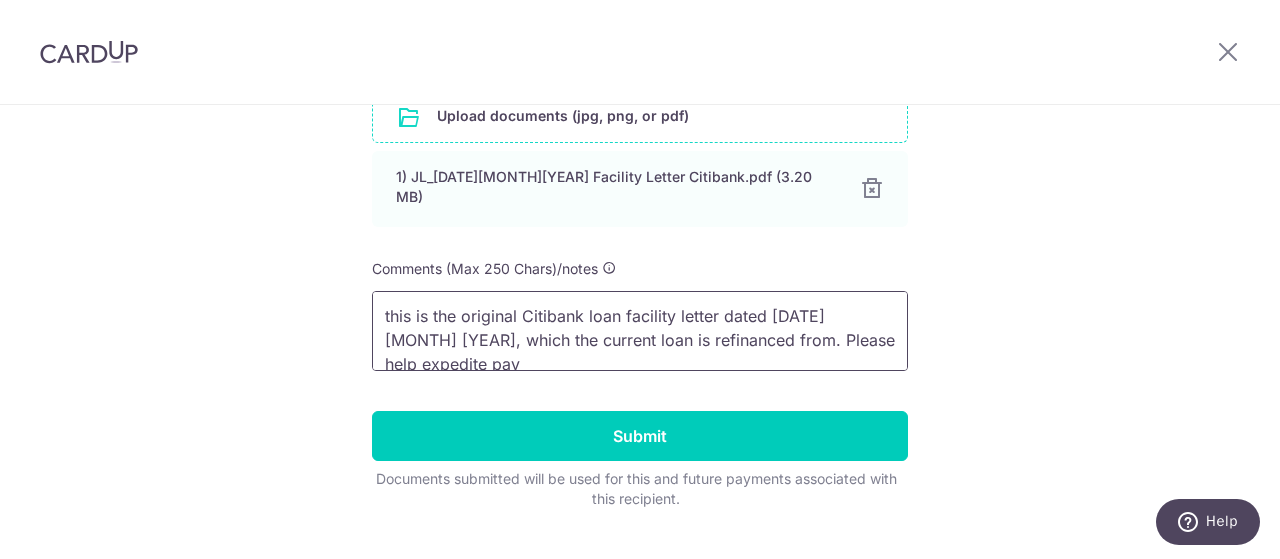 scroll, scrollTop: 3, scrollLeft: 0, axis: vertical 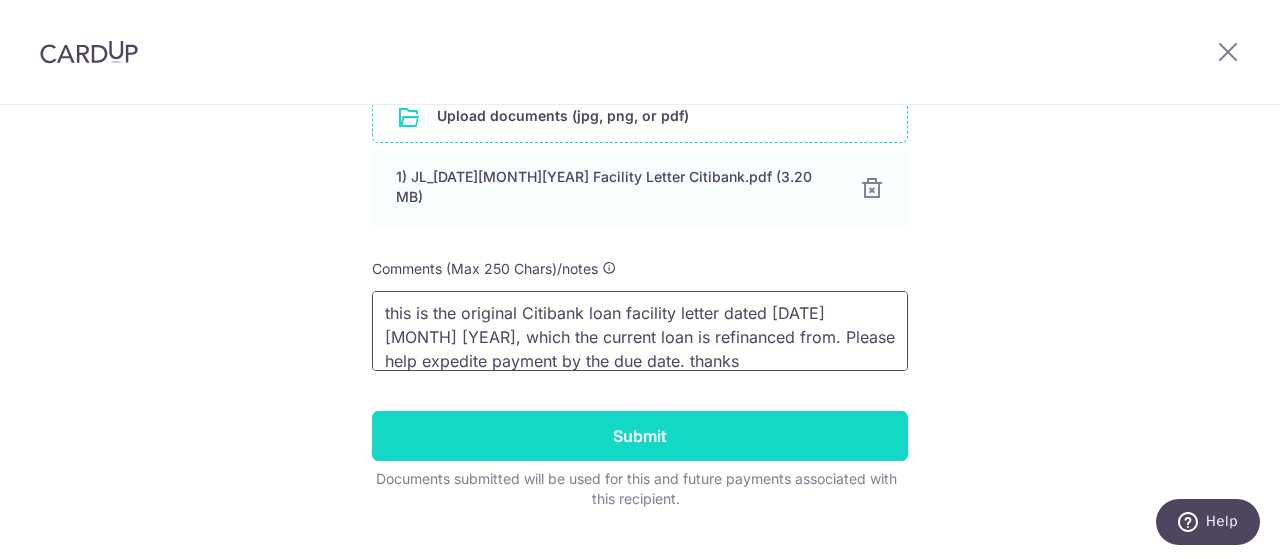 type on "this is the original Citibank loan facility letter dated [DATE] [MONTH] [YEAR], which the current loan is refinanced from. Please help expedite payment by the due date. thanks" 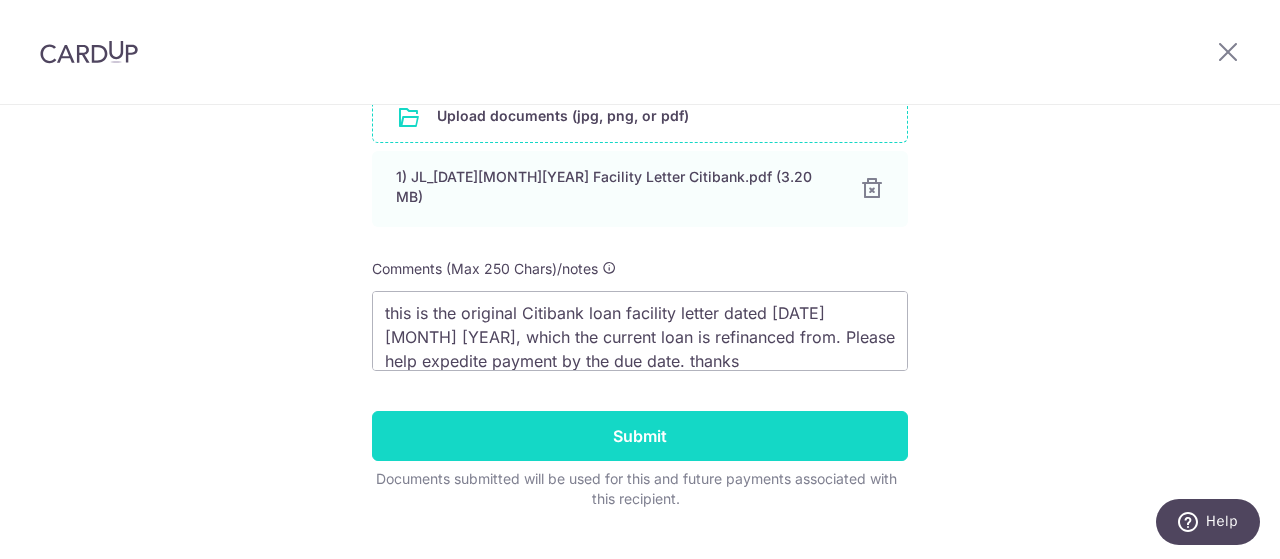 click on "Submit" at bounding box center (640, 436) 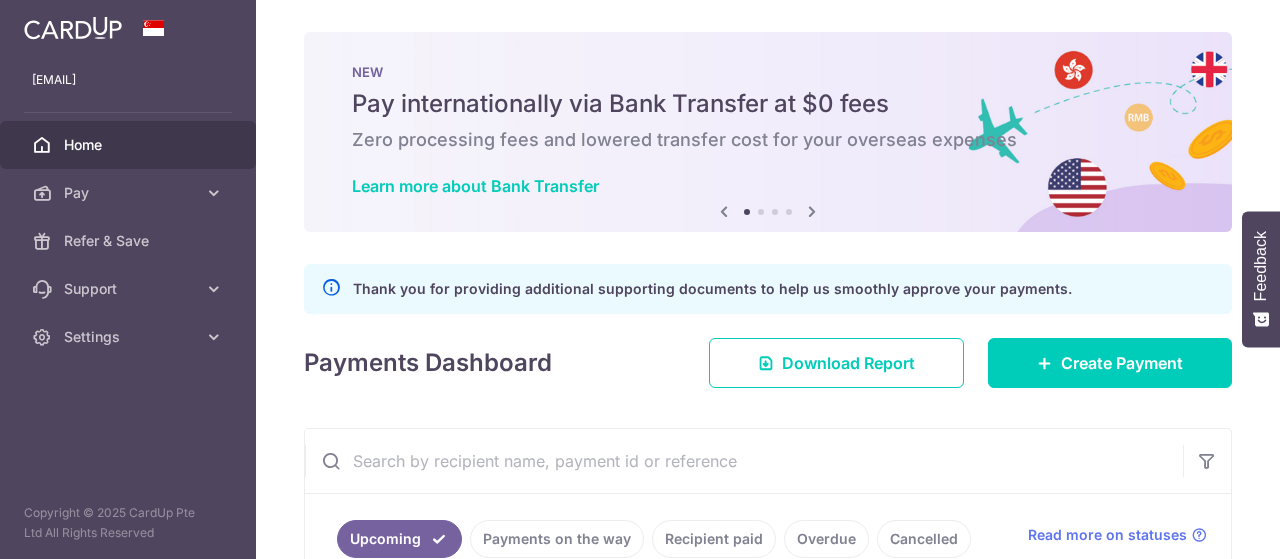 scroll, scrollTop: 0, scrollLeft: 0, axis: both 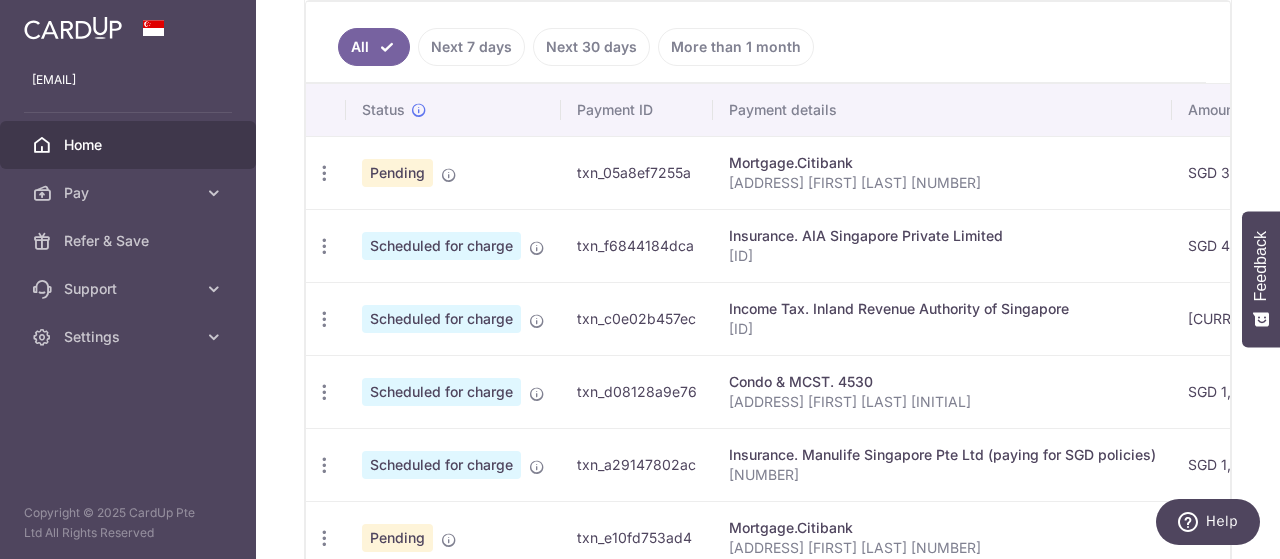 click on "Lee Li Cheng 76111000395128" at bounding box center [942, 183] 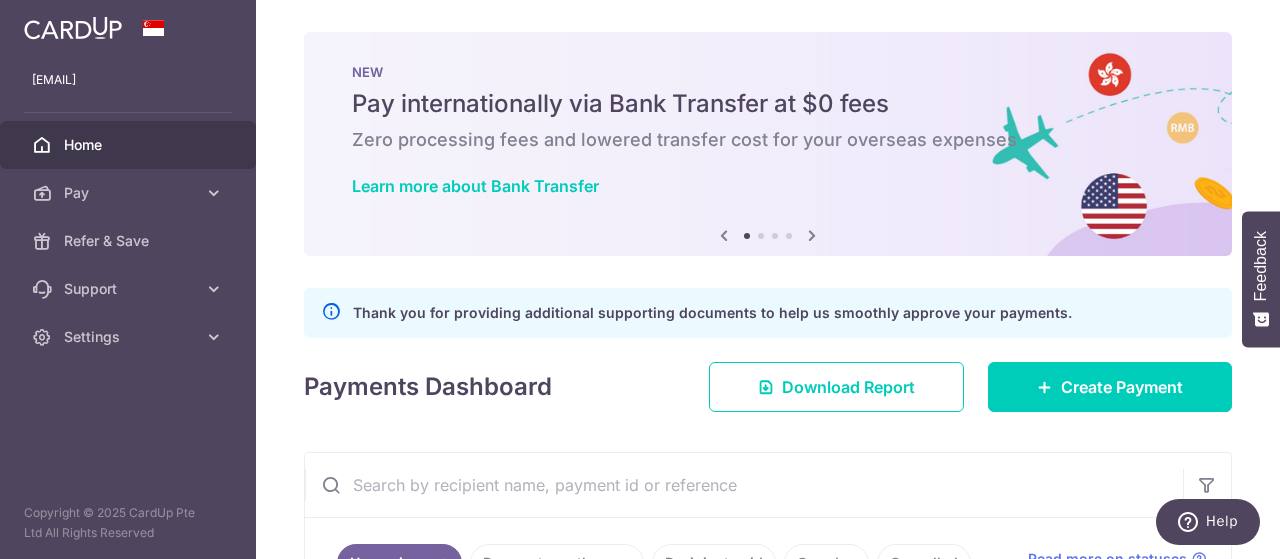 scroll, scrollTop: 400, scrollLeft: 0, axis: vertical 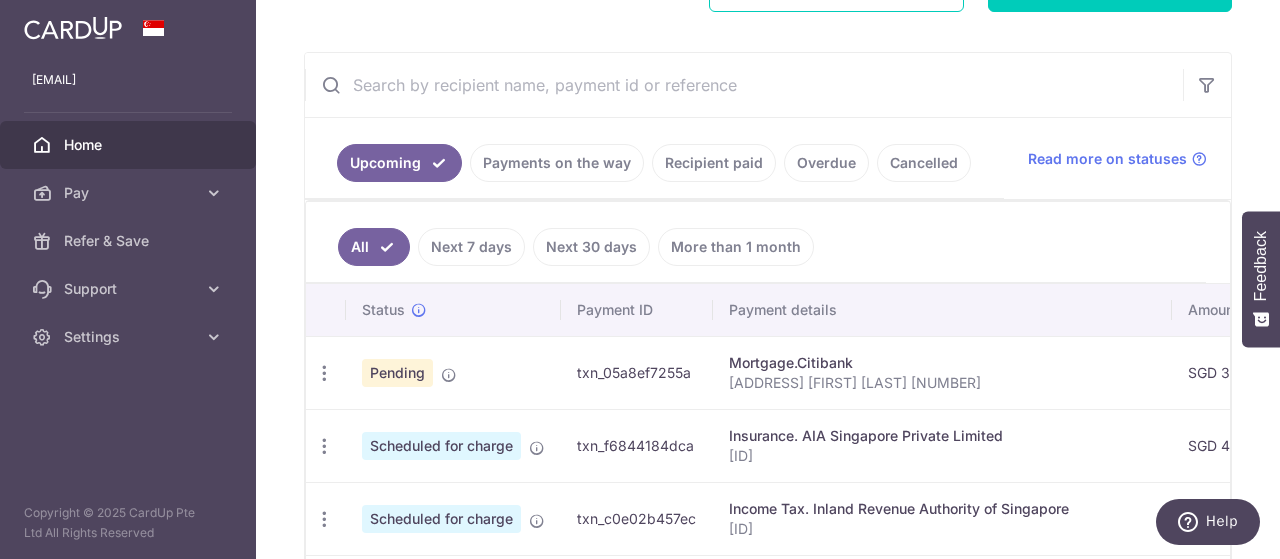 click on "Next 7 days" at bounding box center (471, 247) 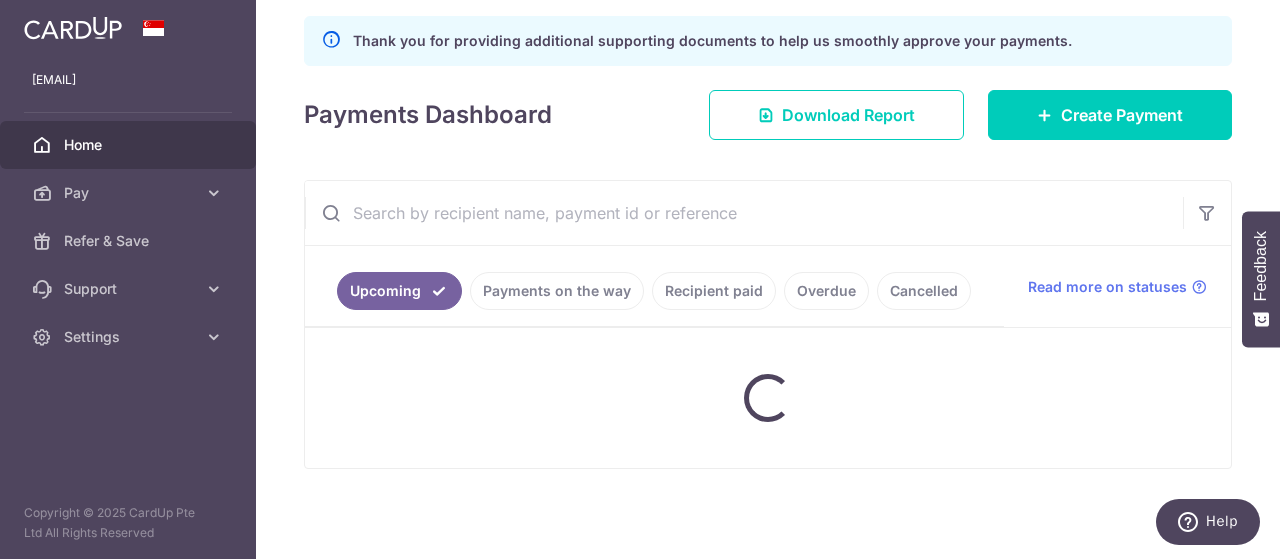 scroll, scrollTop: 350, scrollLeft: 0, axis: vertical 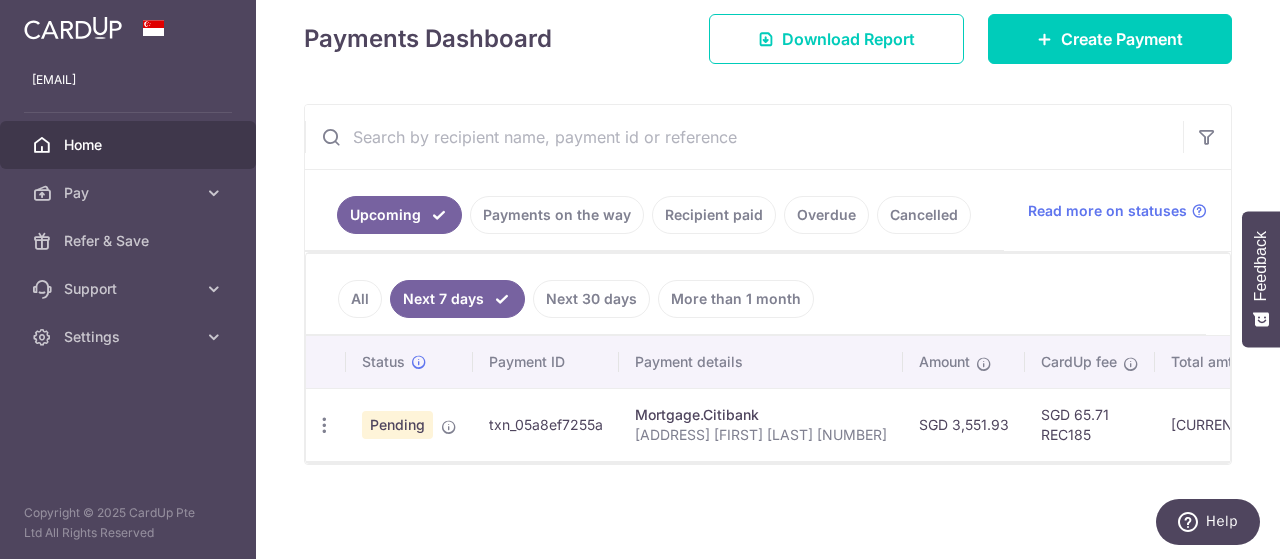 click on "Overdue" at bounding box center (826, 215) 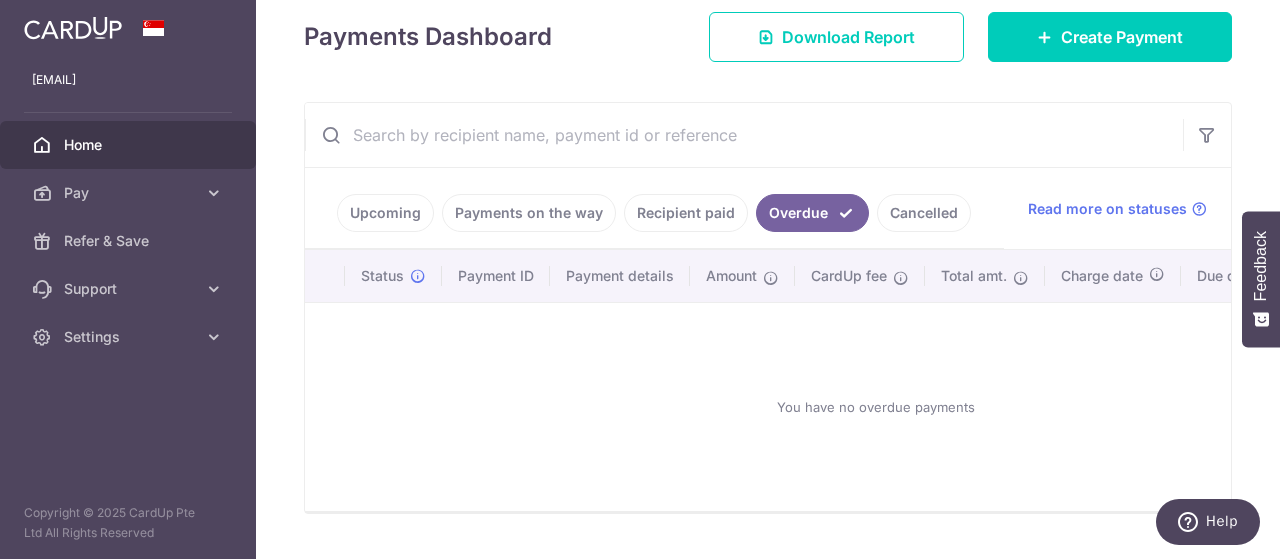 click on "Upcoming" at bounding box center (385, 213) 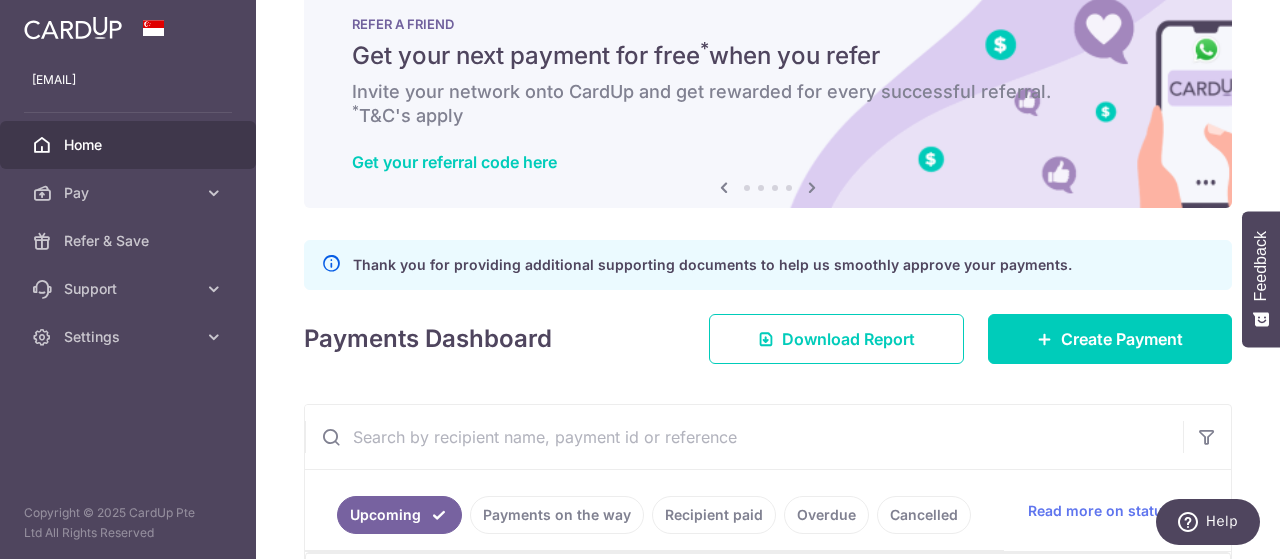 scroll, scrollTop: 0, scrollLeft: 0, axis: both 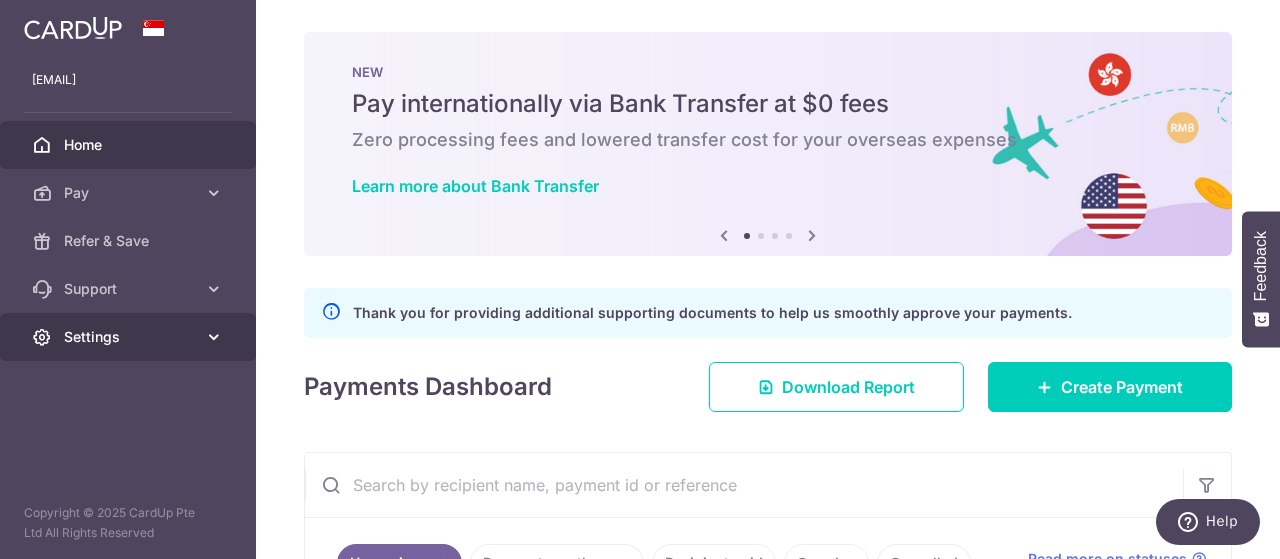 click on "Settings" at bounding box center [130, 337] 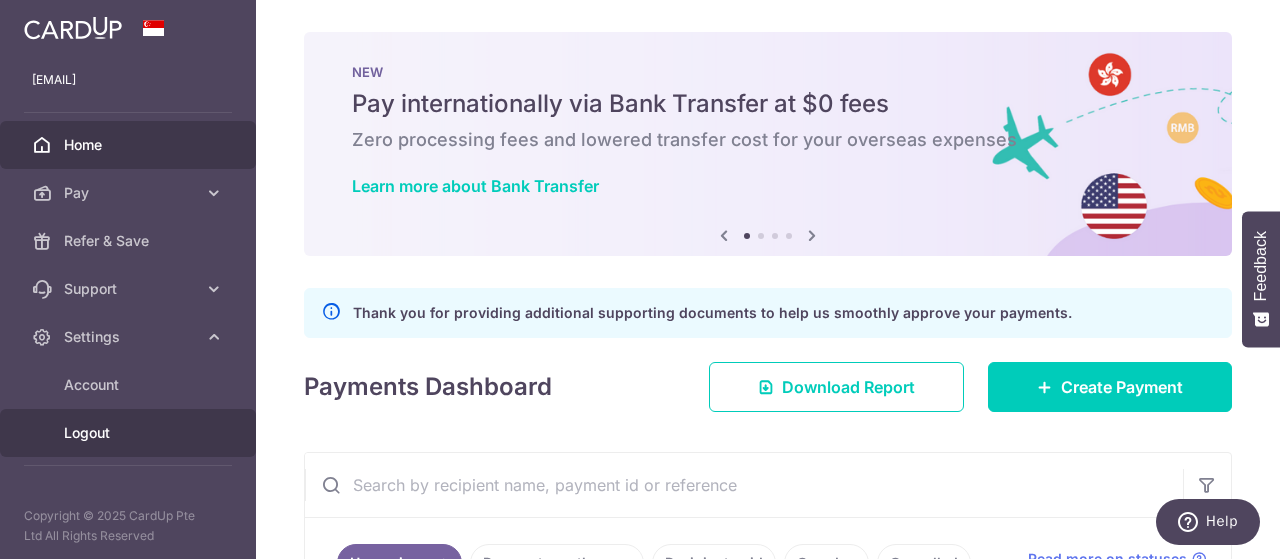 click on "Logout" at bounding box center [130, 433] 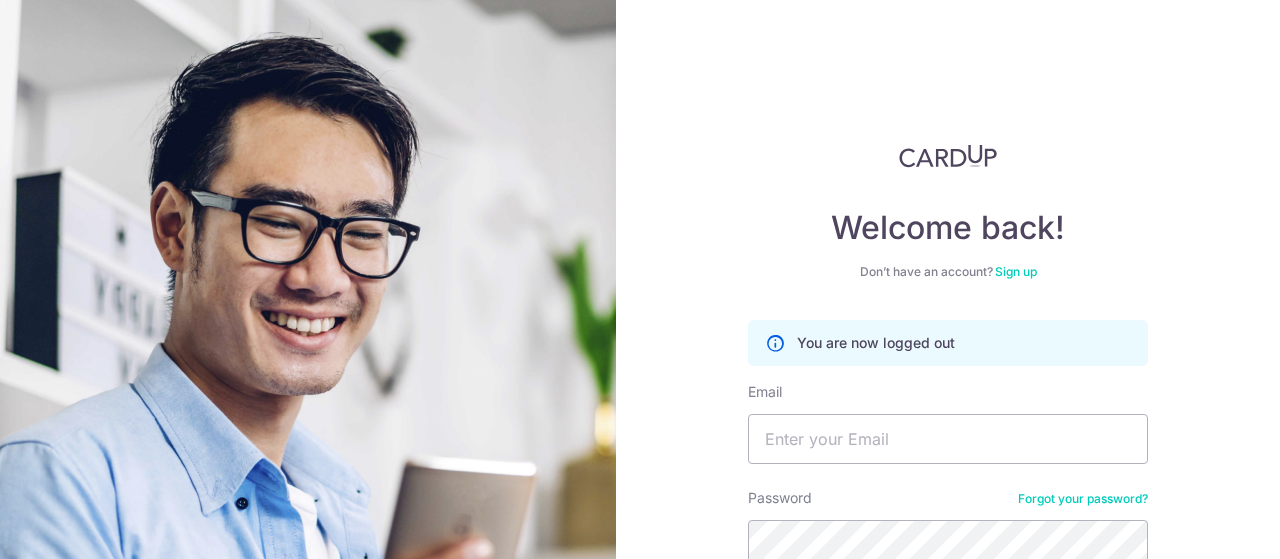 scroll, scrollTop: 0, scrollLeft: 0, axis: both 